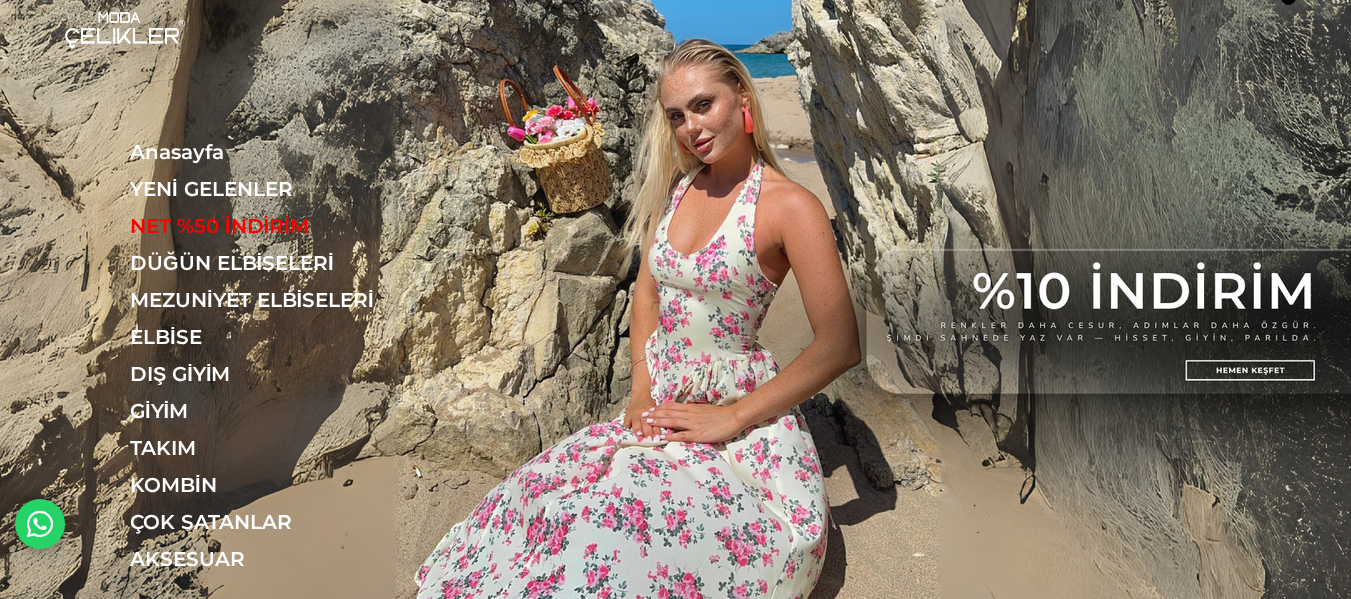 scroll, scrollTop: 0, scrollLeft: 0, axis: both 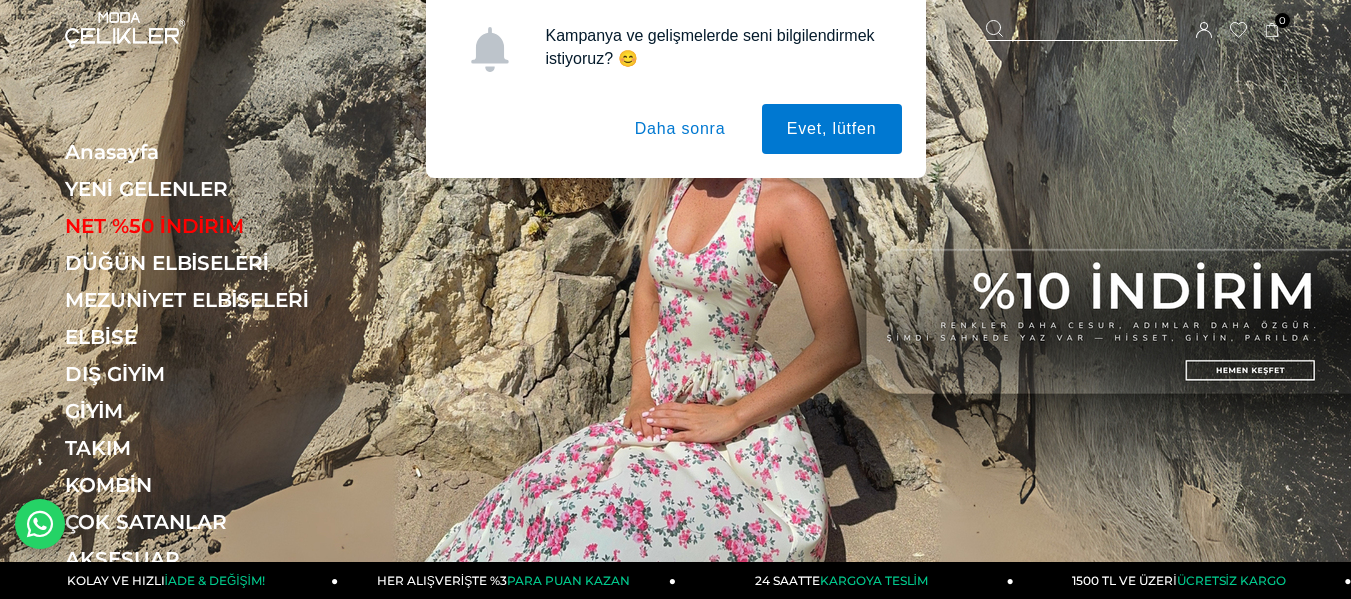 click on "Kampanya ve gelişmelerde seni bilgilendirmek istiyoruz? 😊 Evet, lütfen Daha sonra" at bounding box center [675, 89] 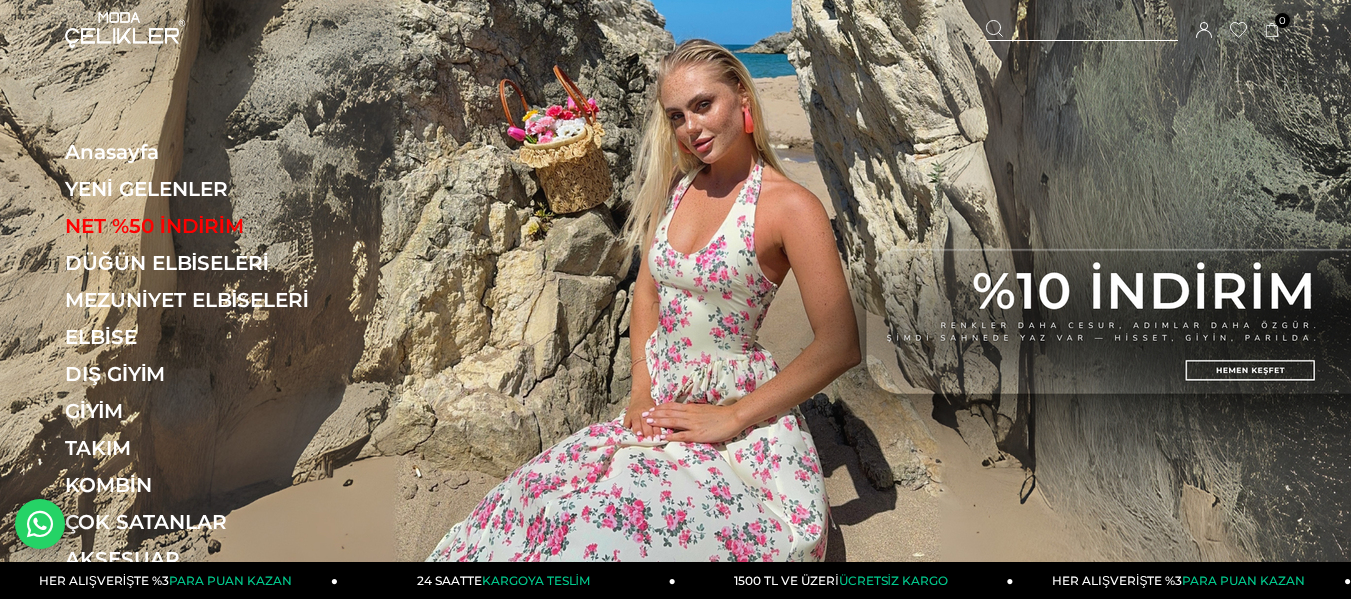 click on "Sepetim
0
Ürün
Sepetinizde ürün bulunmamaktadır.
Genel Toplam :
Sepetim
SİPARİŞİ TAMAMLA
Üye Girişi
Üye Ol
Google İle Bağlan" at bounding box center (1136, 30) 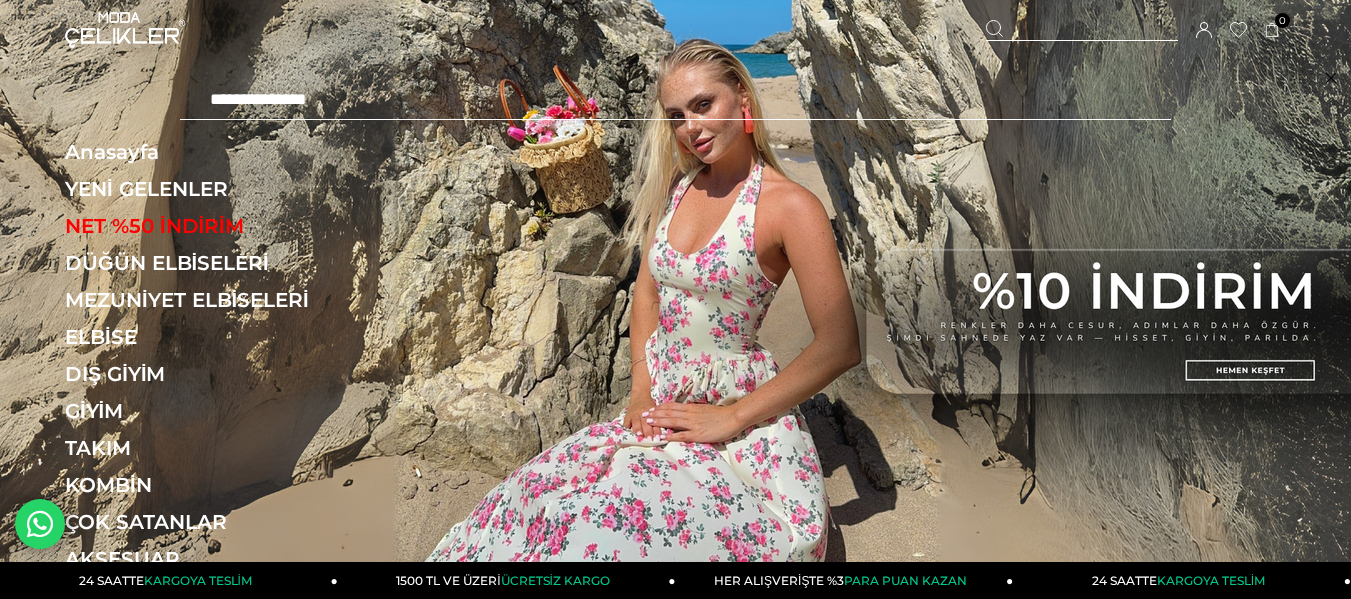 type on "**********" 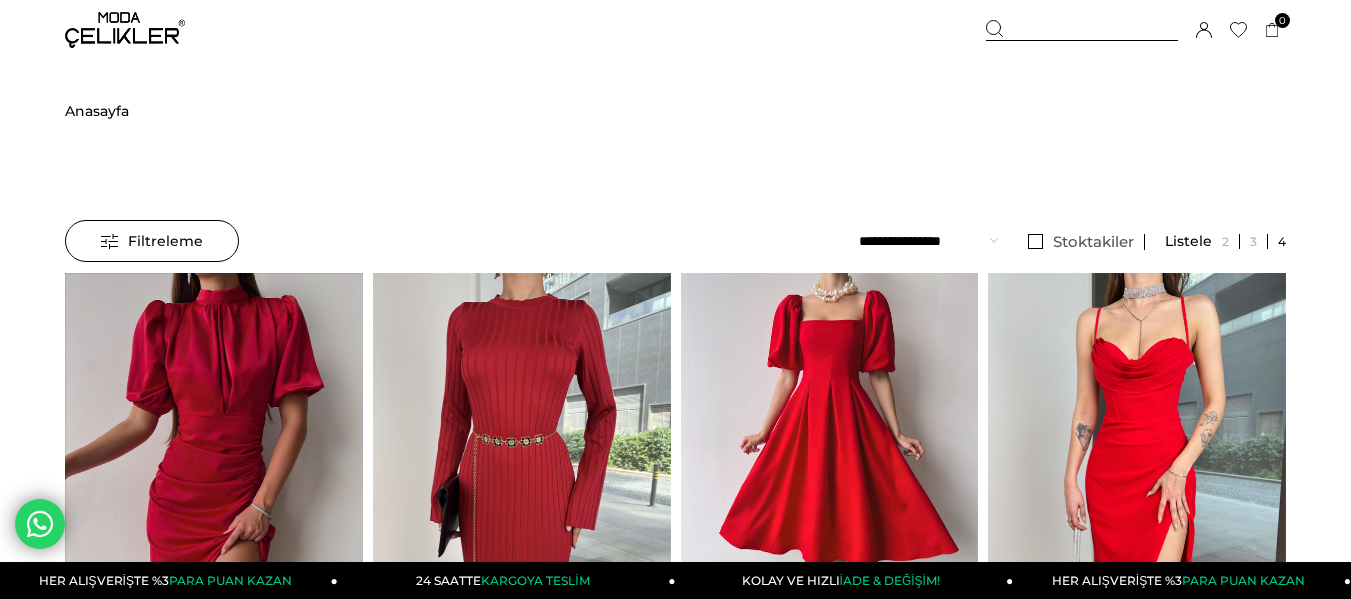 scroll, scrollTop: 100, scrollLeft: 0, axis: vertical 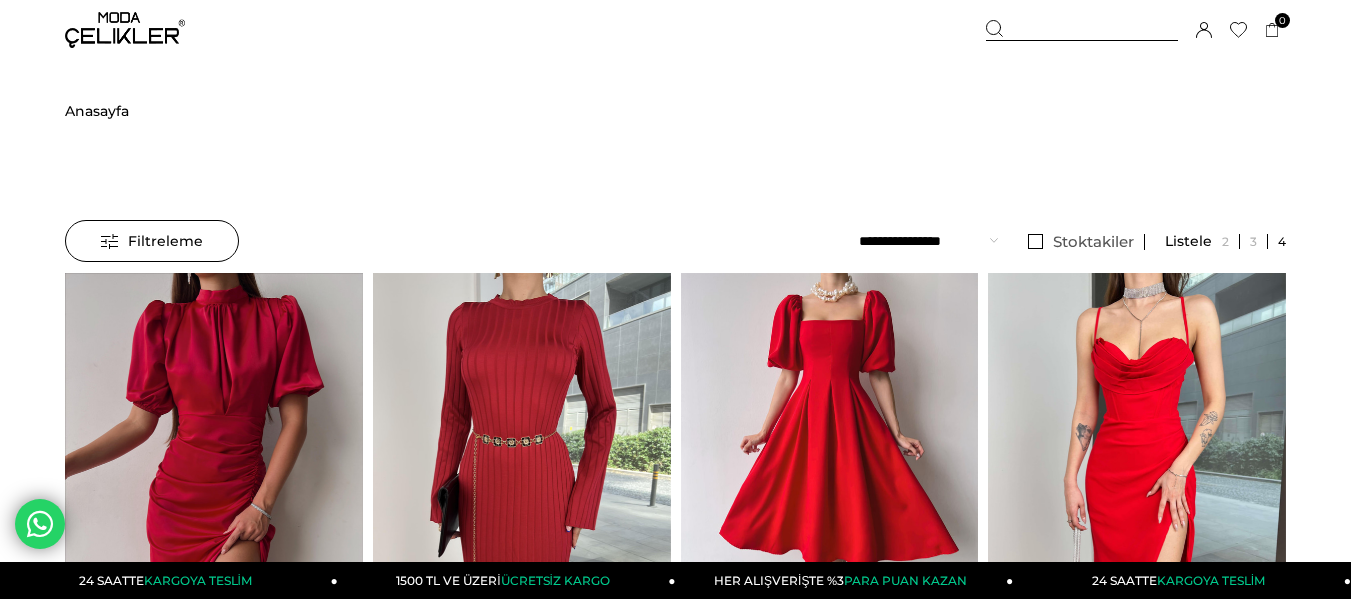 click on "Sepetim
0
Ürün
Sepetinizde ürün bulunmamaktadır.
Genel Toplam :
Sepetim
SİPARİŞİ TAMAMLA
Üye Girişi
Üye Ol
Google İle Bağlan" at bounding box center [1136, 30] 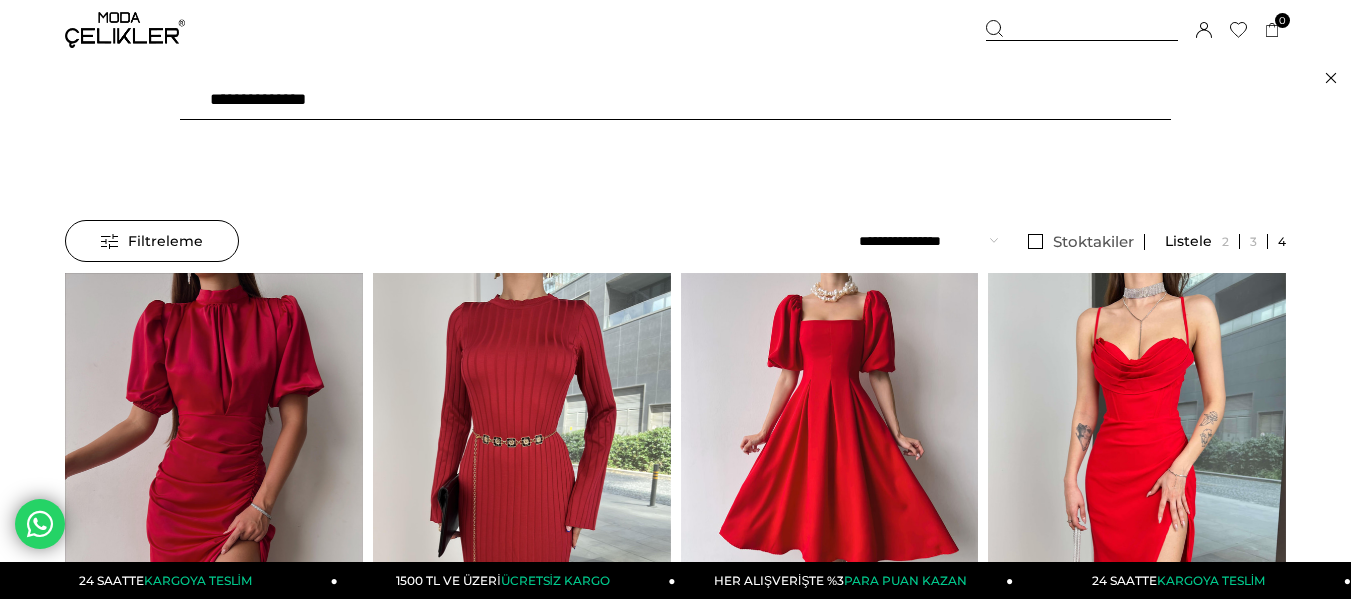 click on "**********" at bounding box center [675, 100] 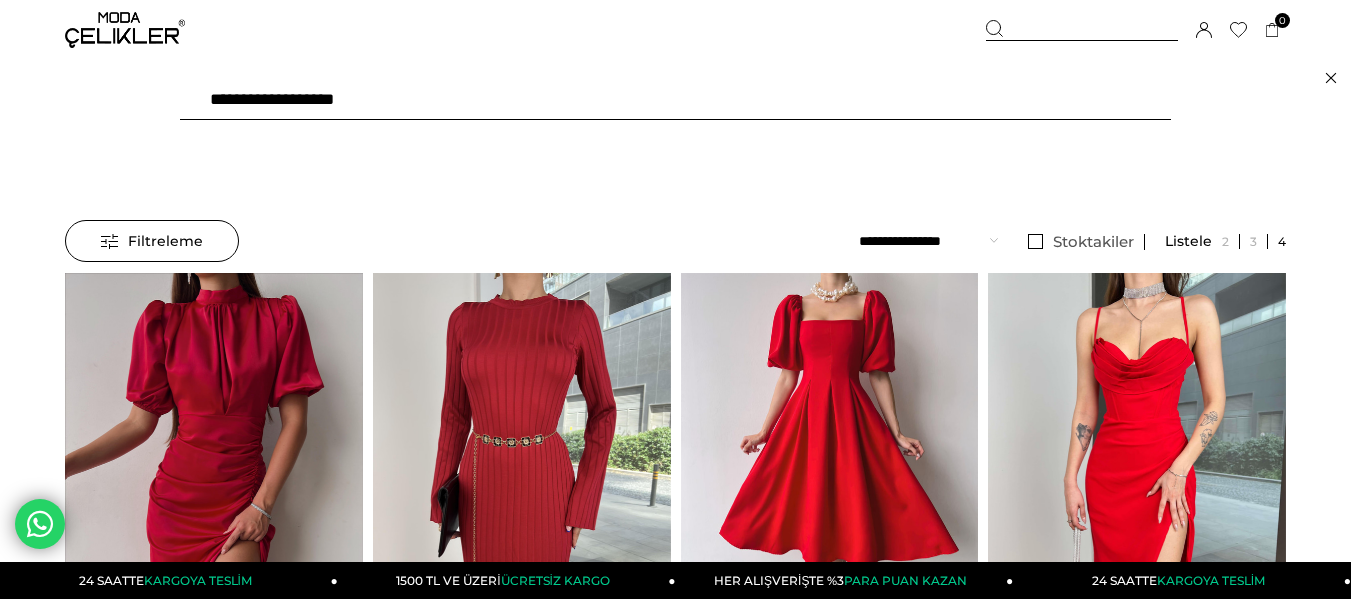 type on "**********" 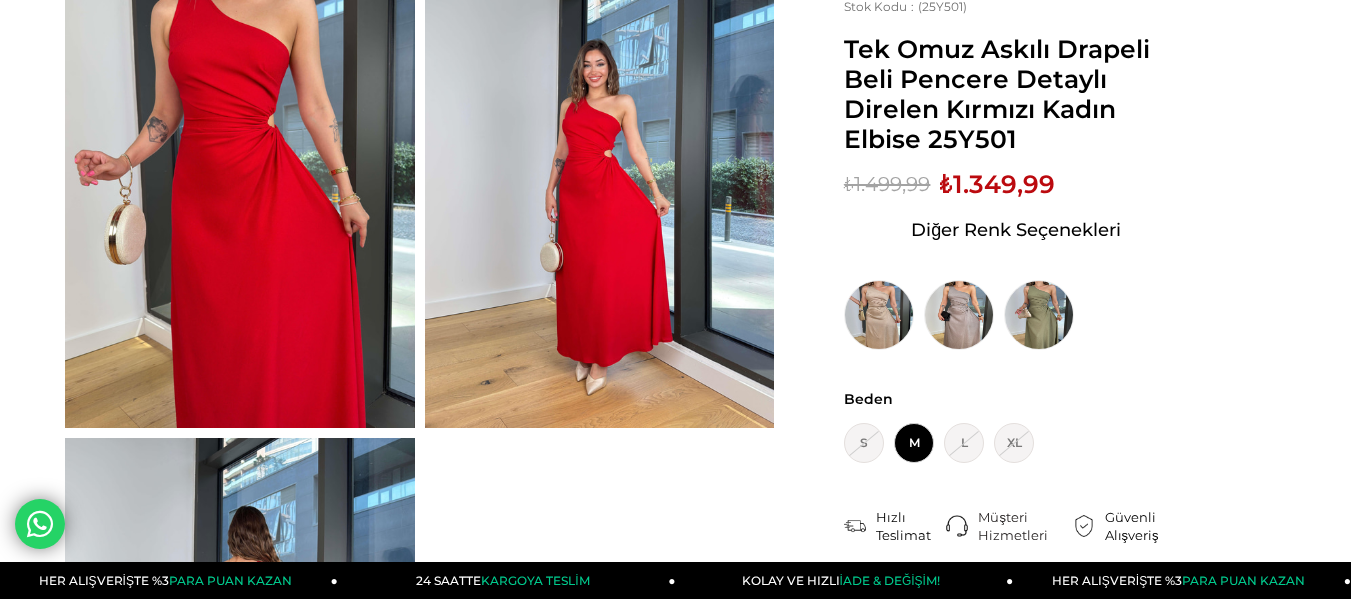 scroll, scrollTop: 200, scrollLeft: 0, axis: vertical 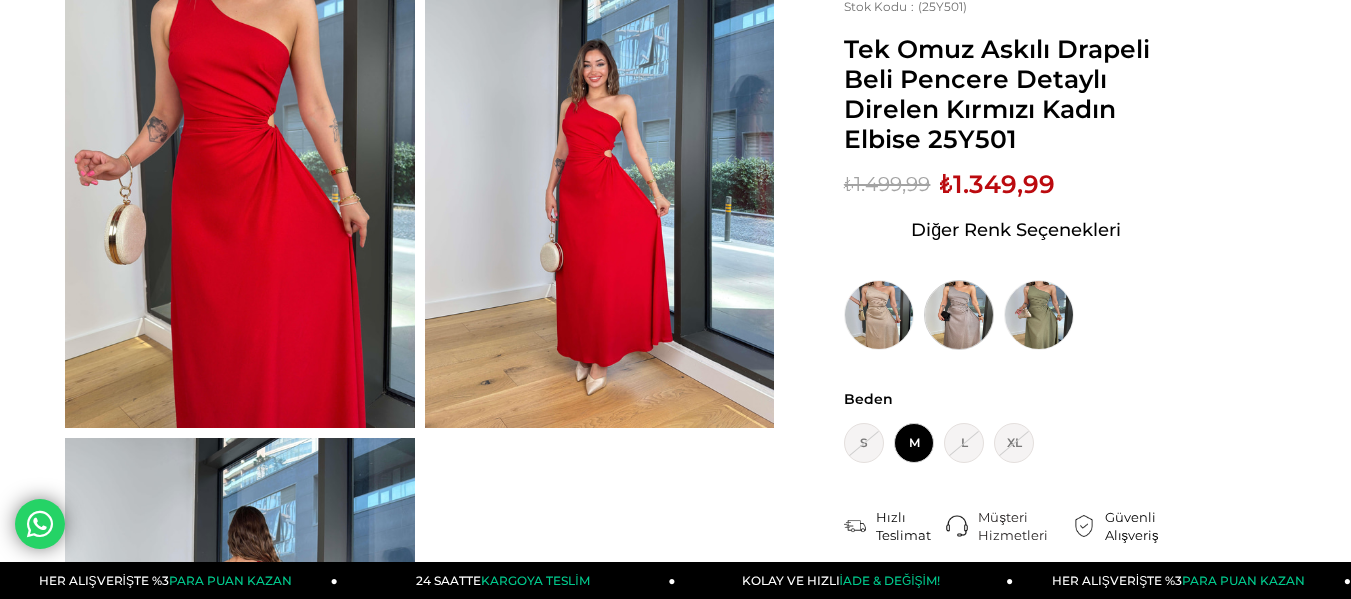 click at bounding box center (959, 315) 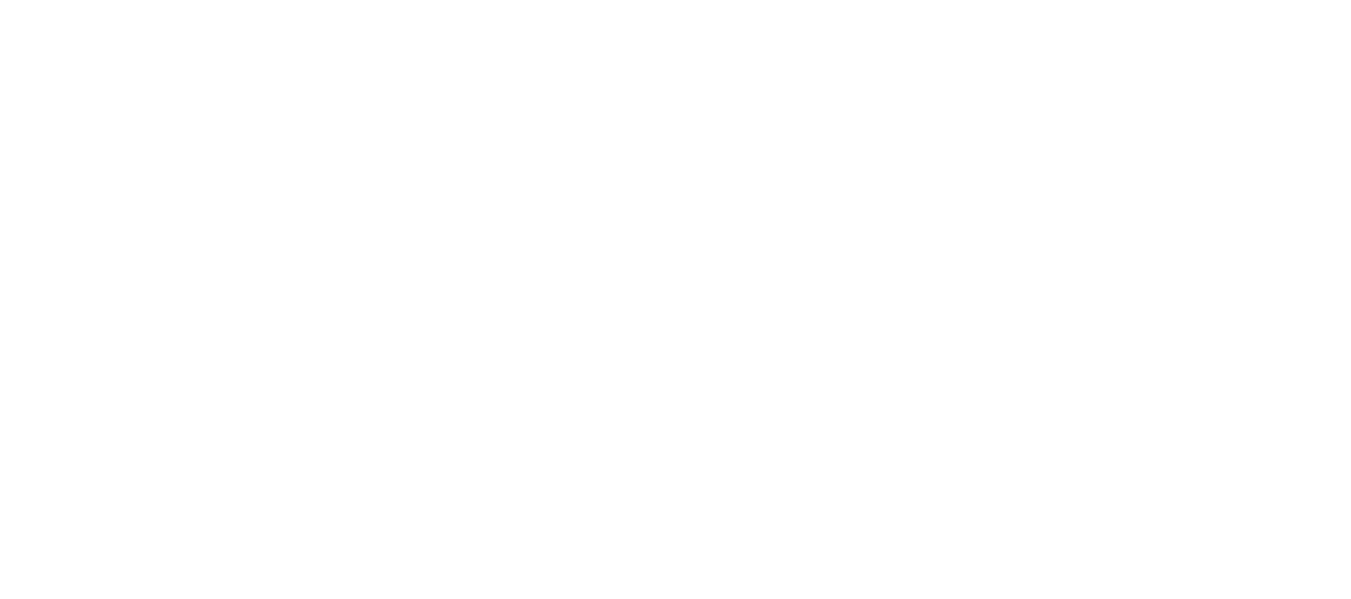 scroll, scrollTop: 0, scrollLeft: 0, axis: both 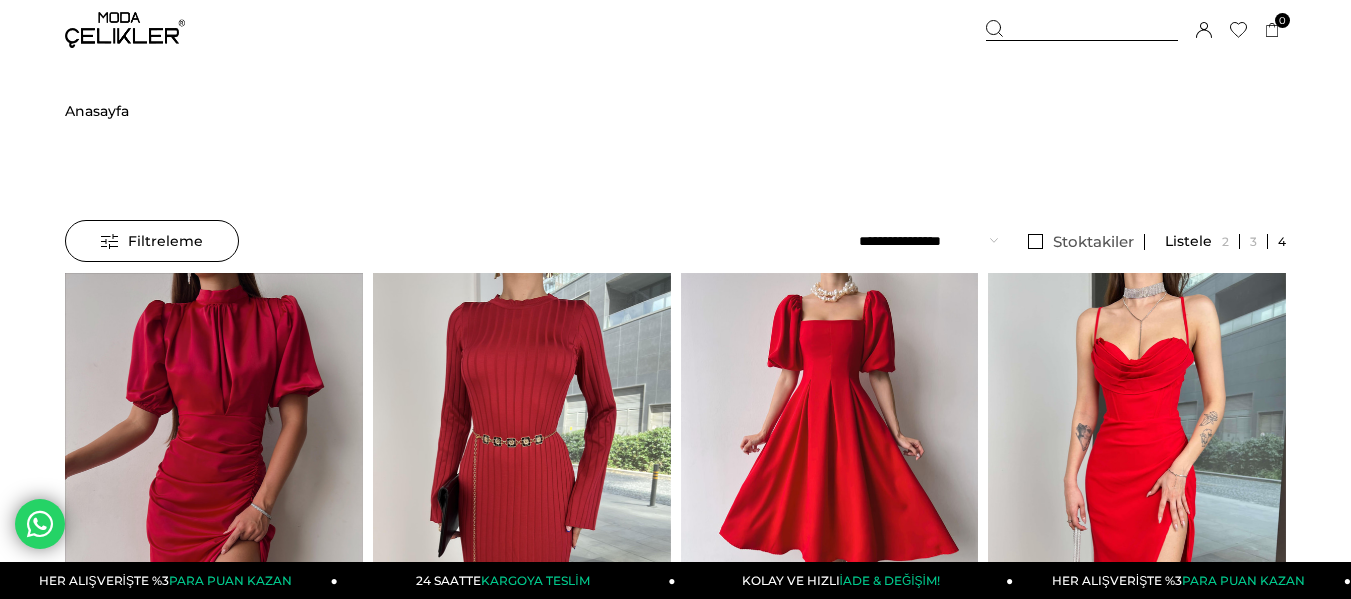 click at bounding box center (1082, 30) 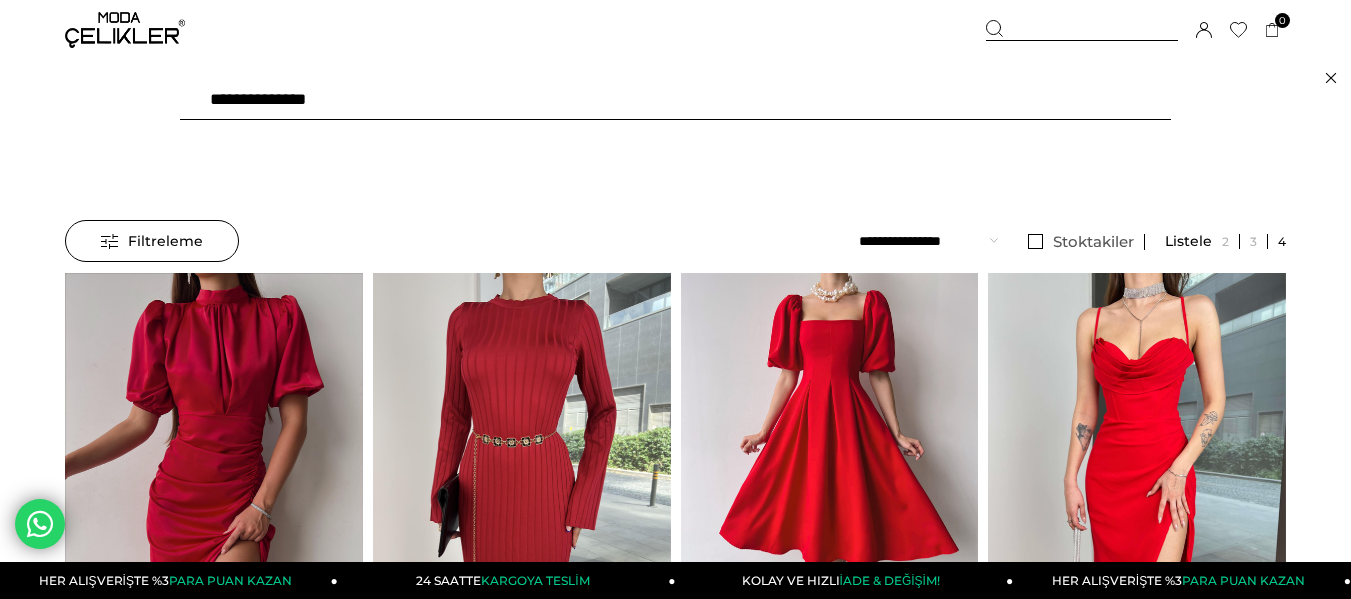 click on "**********" at bounding box center [675, 100] 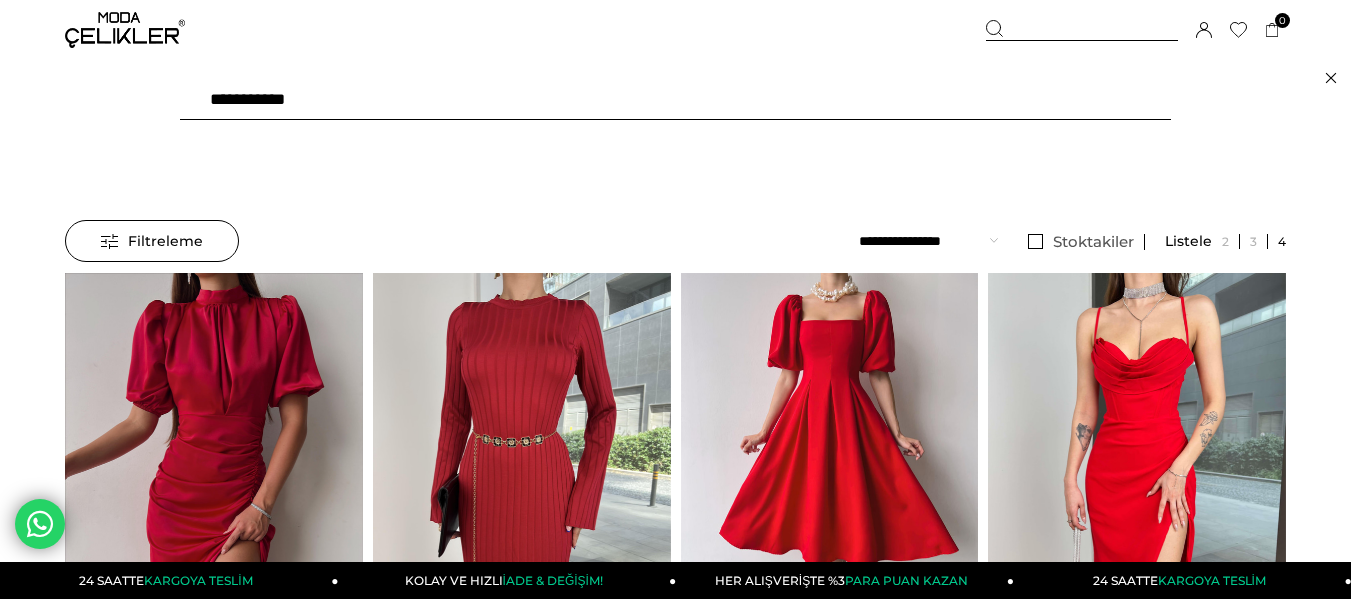 type on "**********" 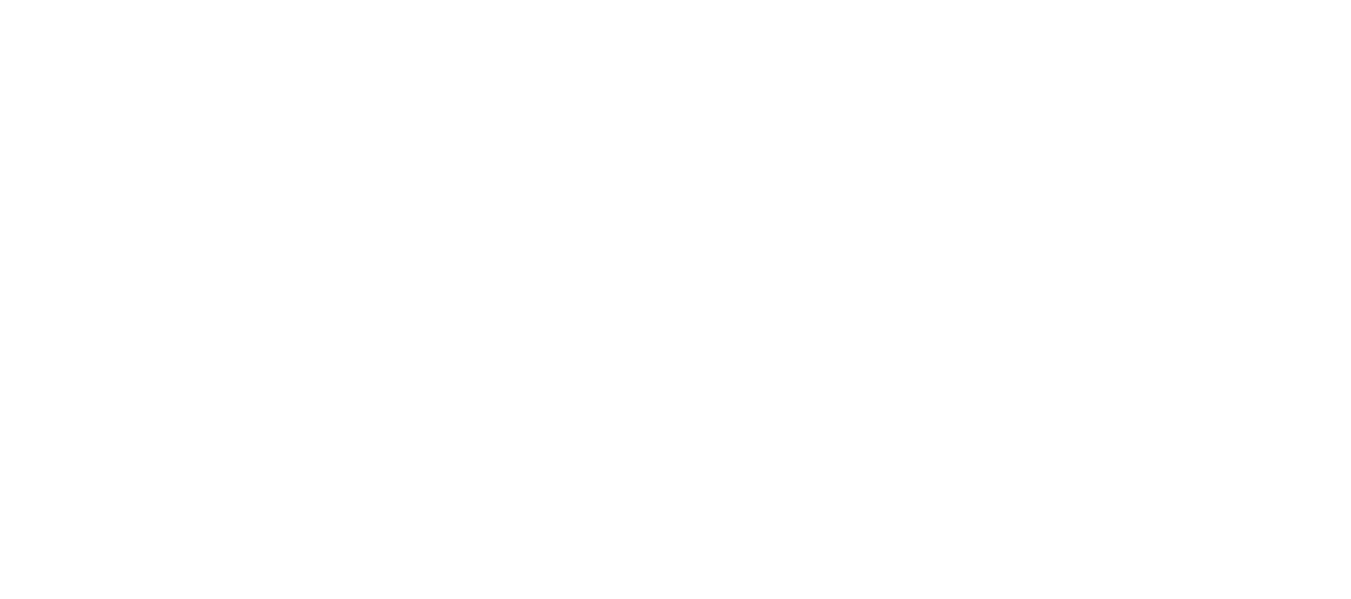 scroll, scrollTop: 0, scrollLeft: 0, axis: both 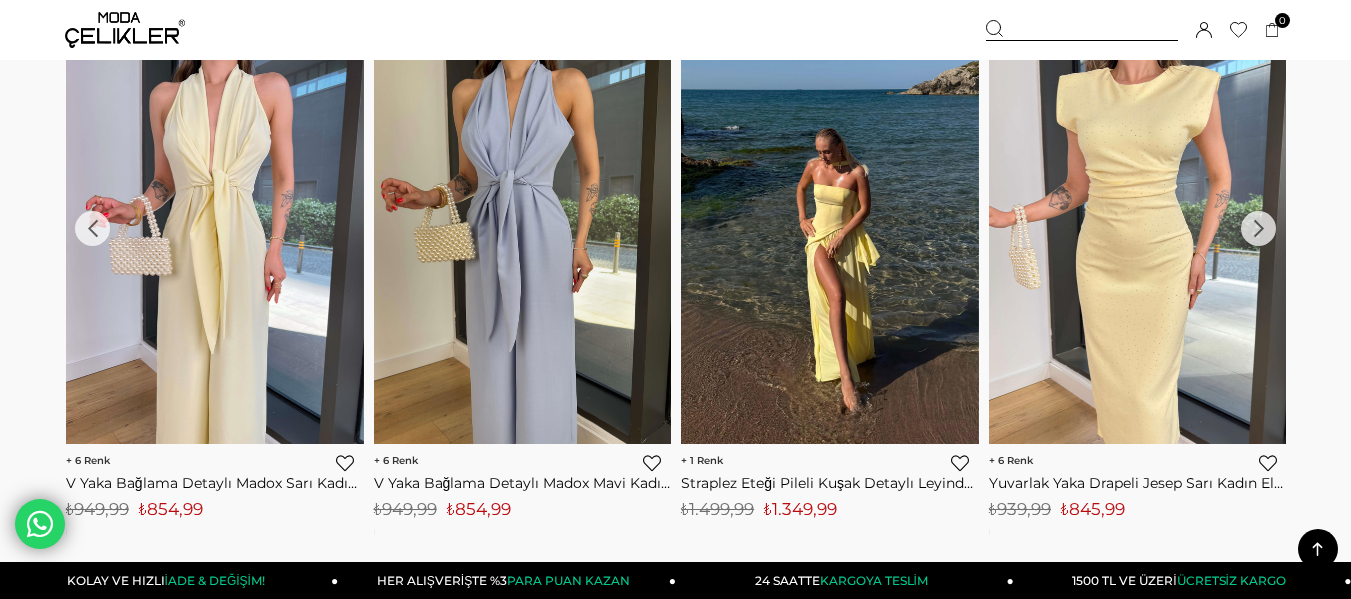 click on "›" at bounding box center [1258, 228] 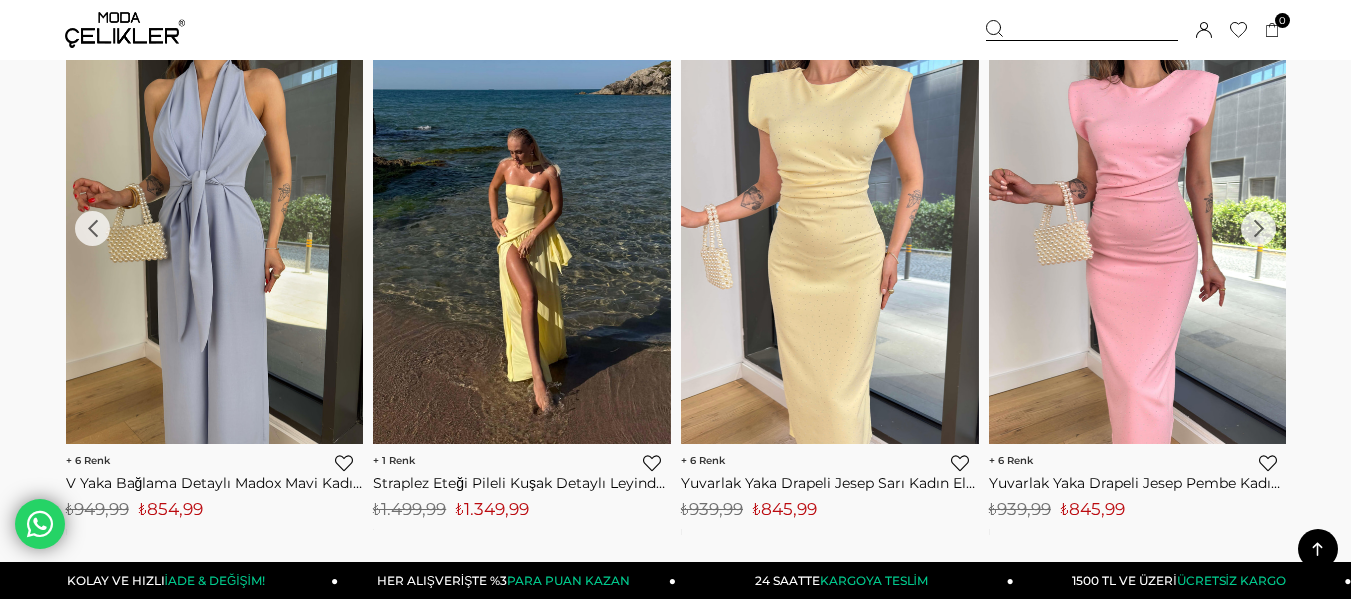 click on "›" at bounding box center [1258, 228] 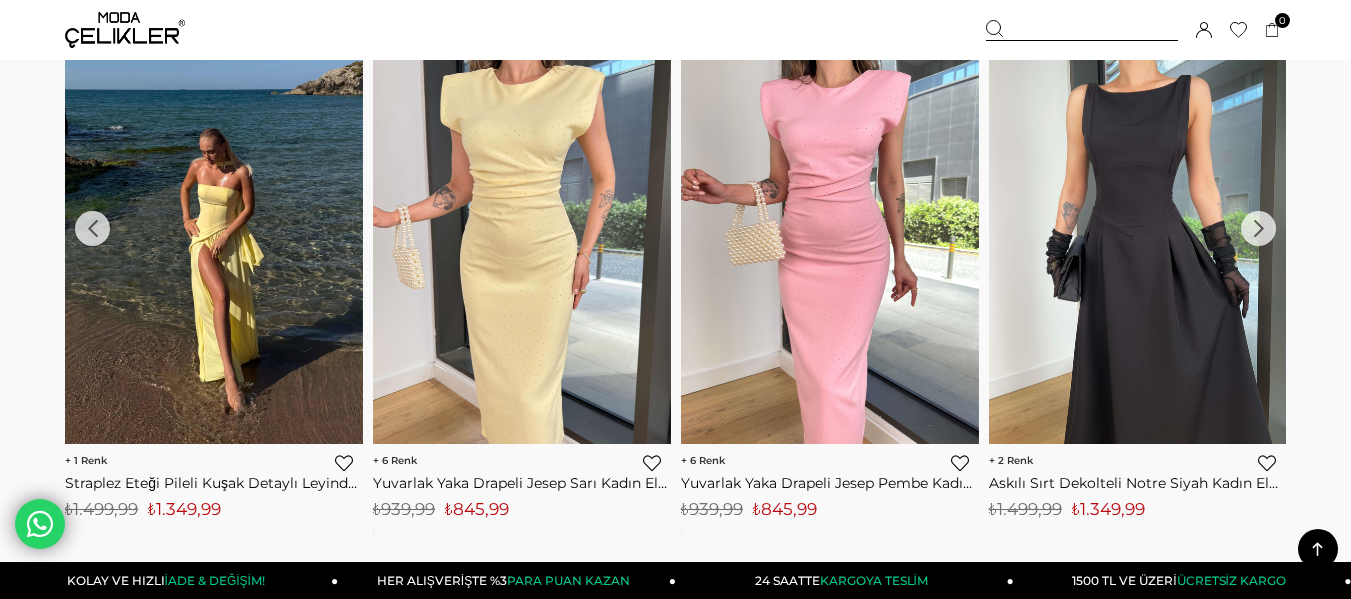 click on "›" at bounding box center [1258, 228] 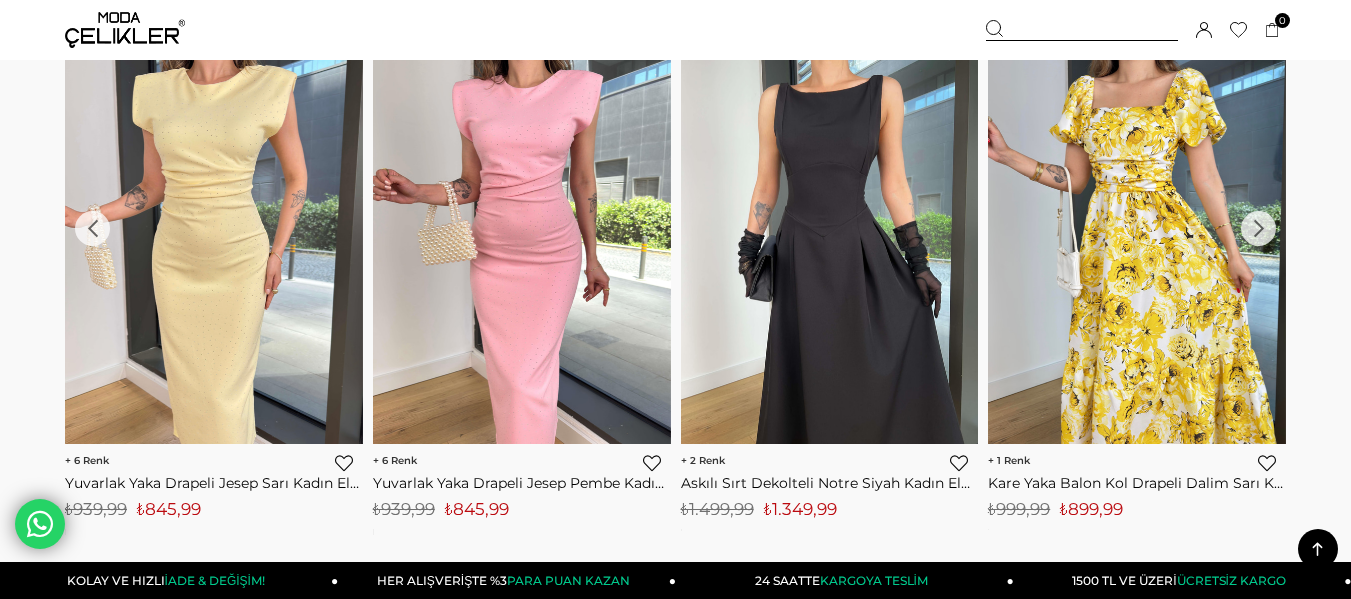 click on "›" at bounding box center [1258, 228] 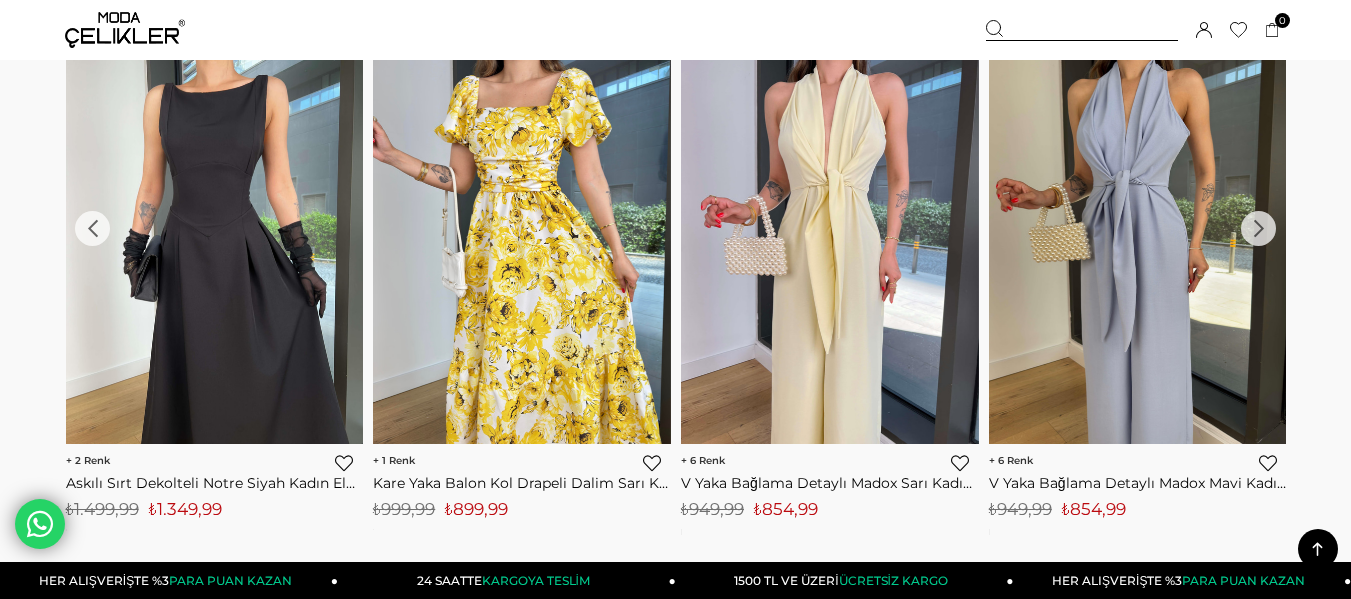 click on "›" at bounding box center [1258, 228] 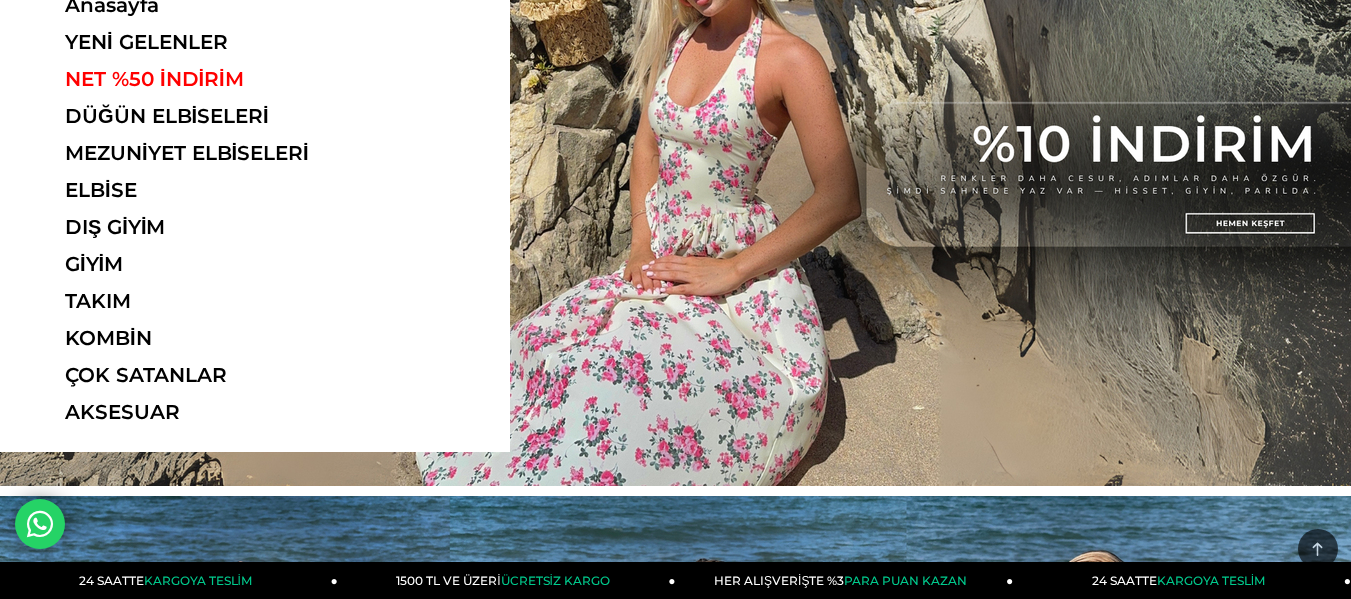 scroll, scrollTop: 100, scrollLeft: 0, axis: vertical 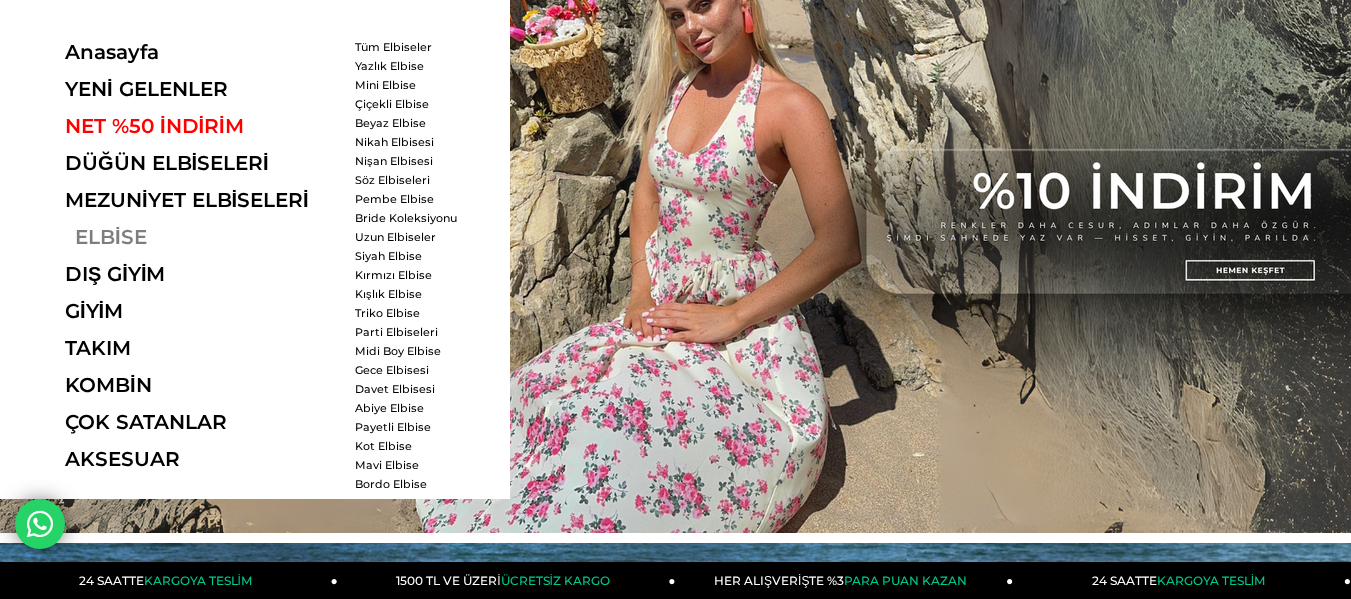 click on "ELBİSE" at bounding box center [202, 237] 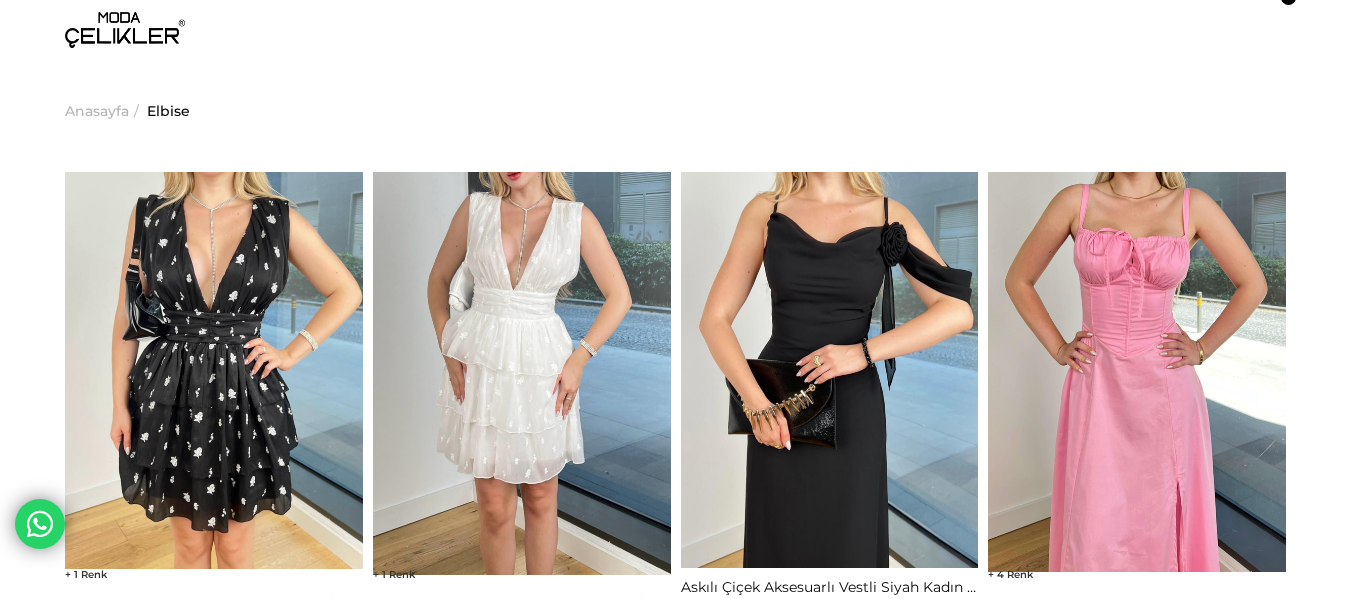 scroll, scrollTop: 0, scrollLeft: 0, axis: both 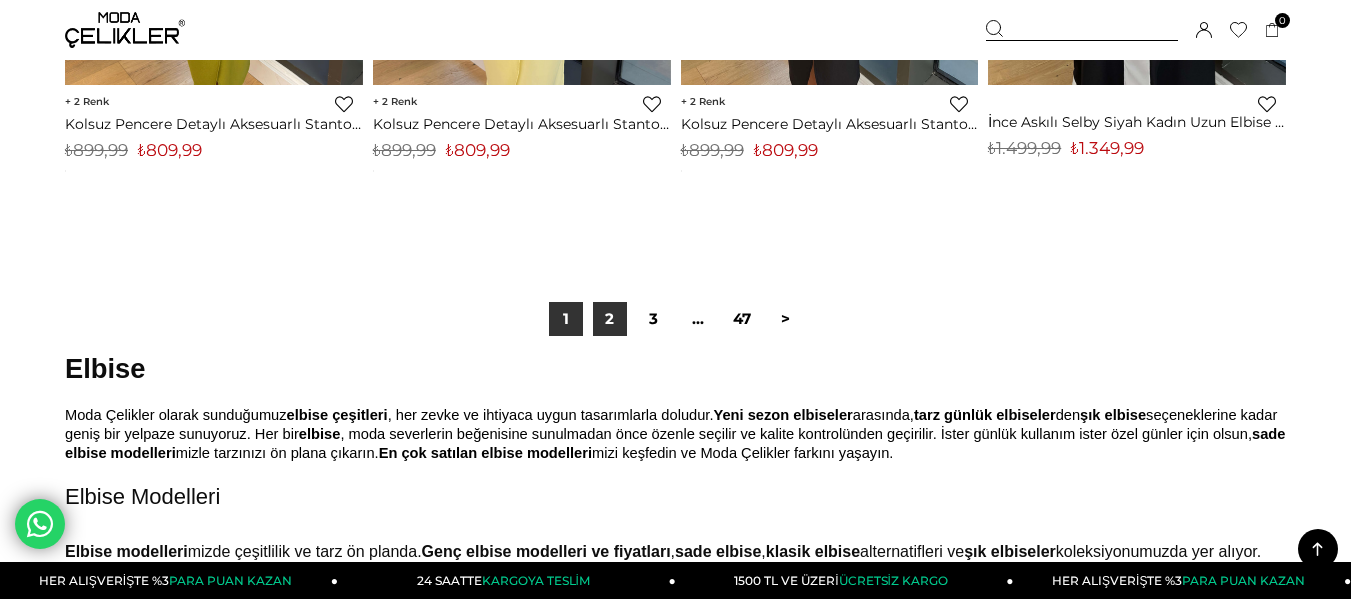 click on "2" at bounding box center (610, 319) 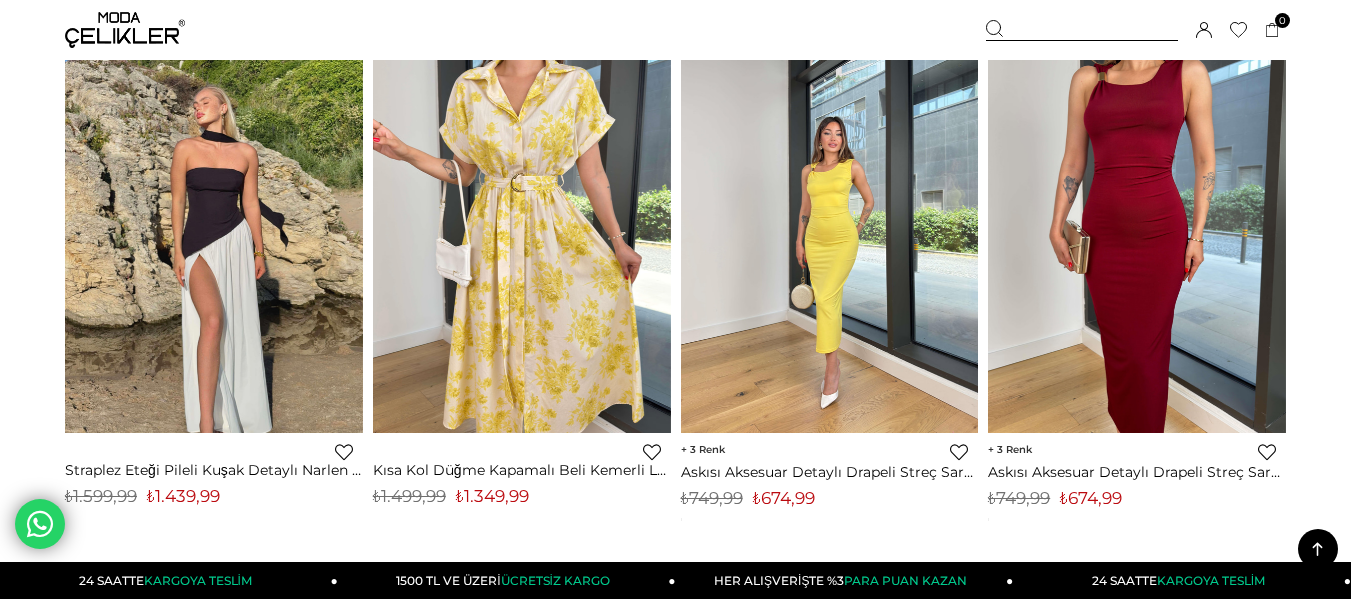 scroll, scrollTop: 600, scrollLeft: 0, axis: vertical 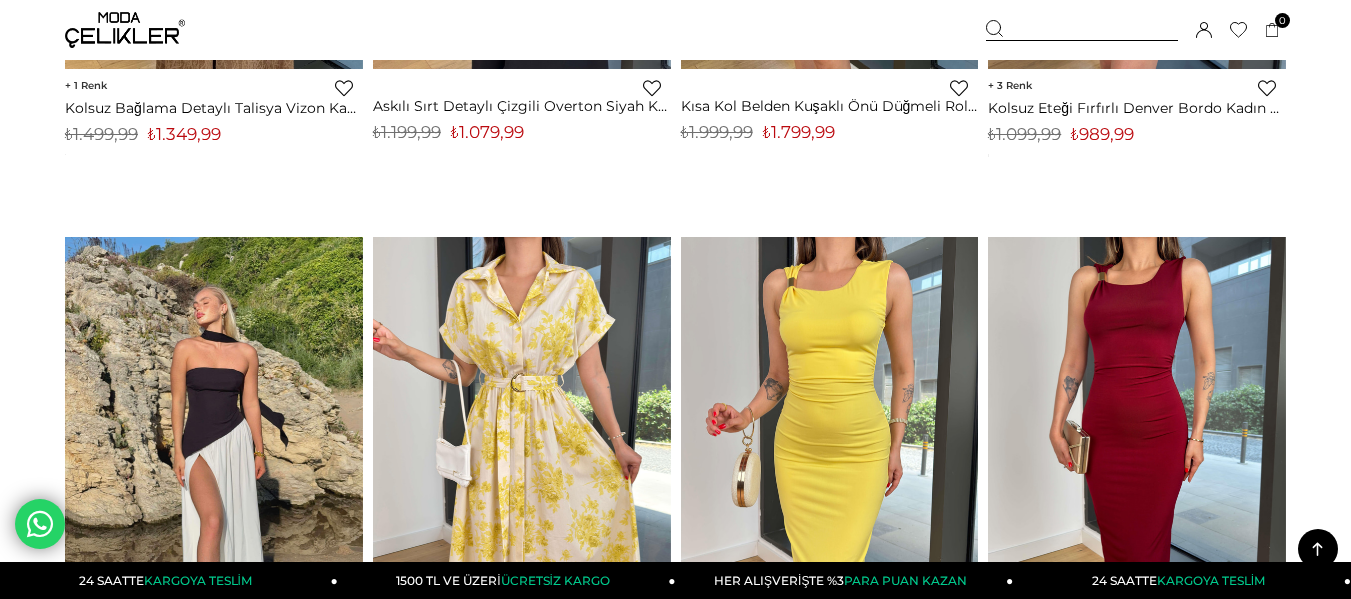 click at bounding box center (1082, 30) 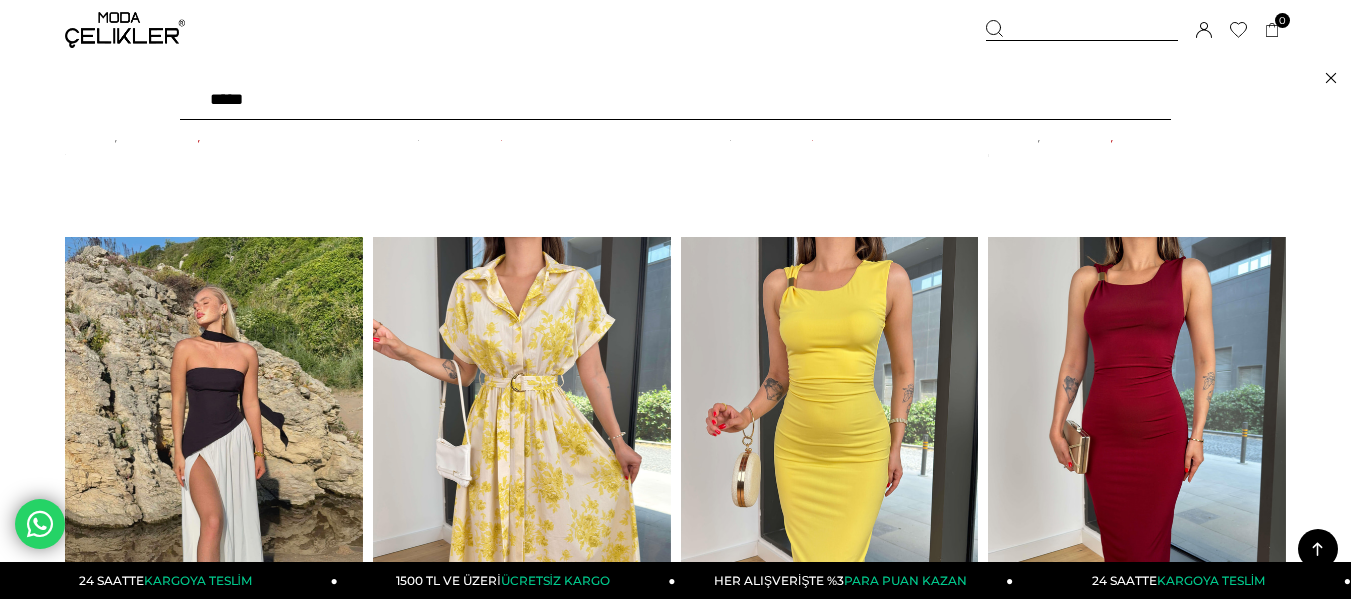 click at bounding box center [675, 100] 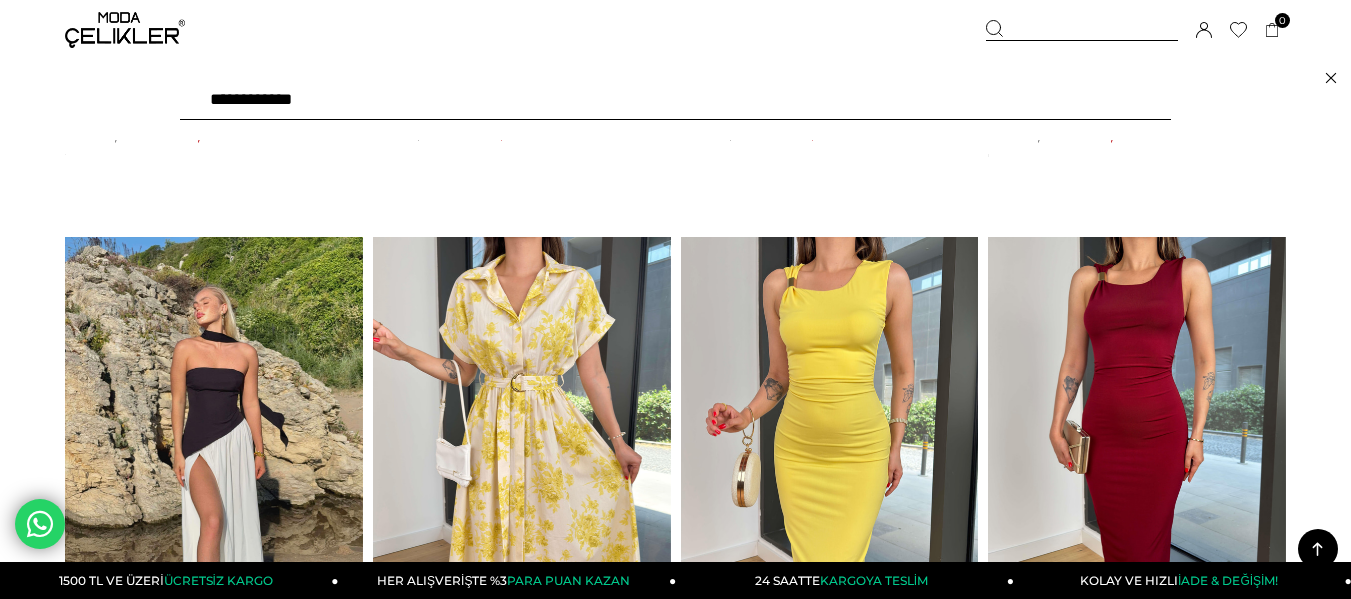 type on "**********" 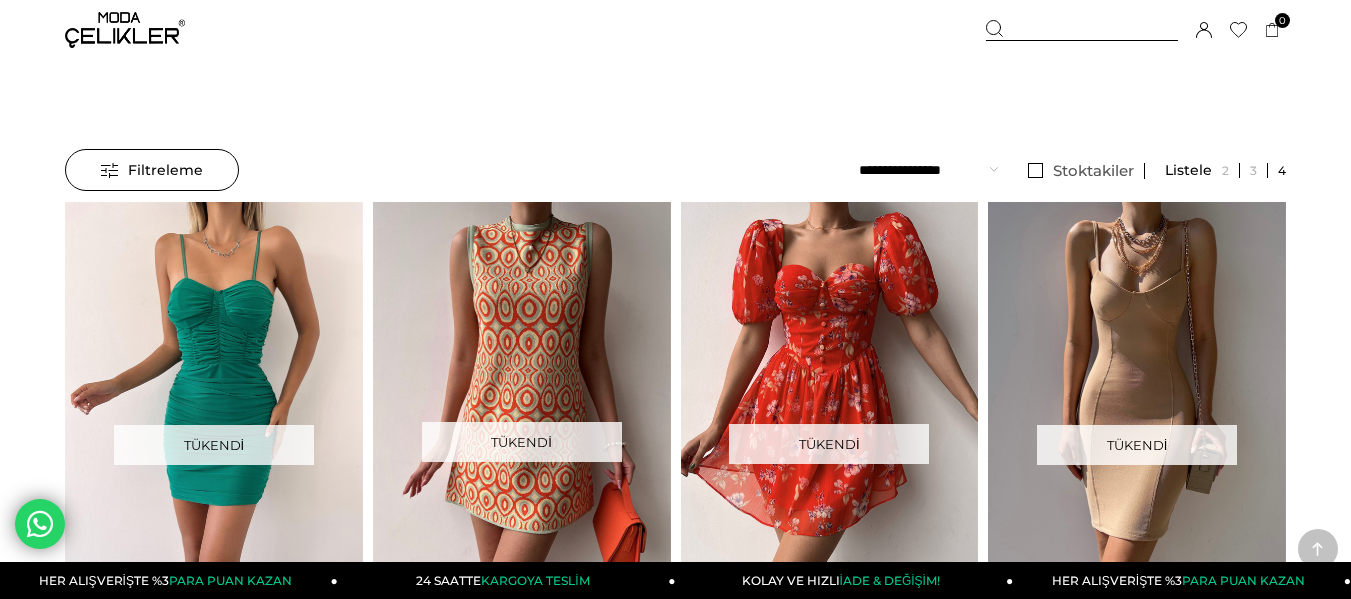 scroll, scrollTop: 500, scrollLeft: 0, axis: vertical 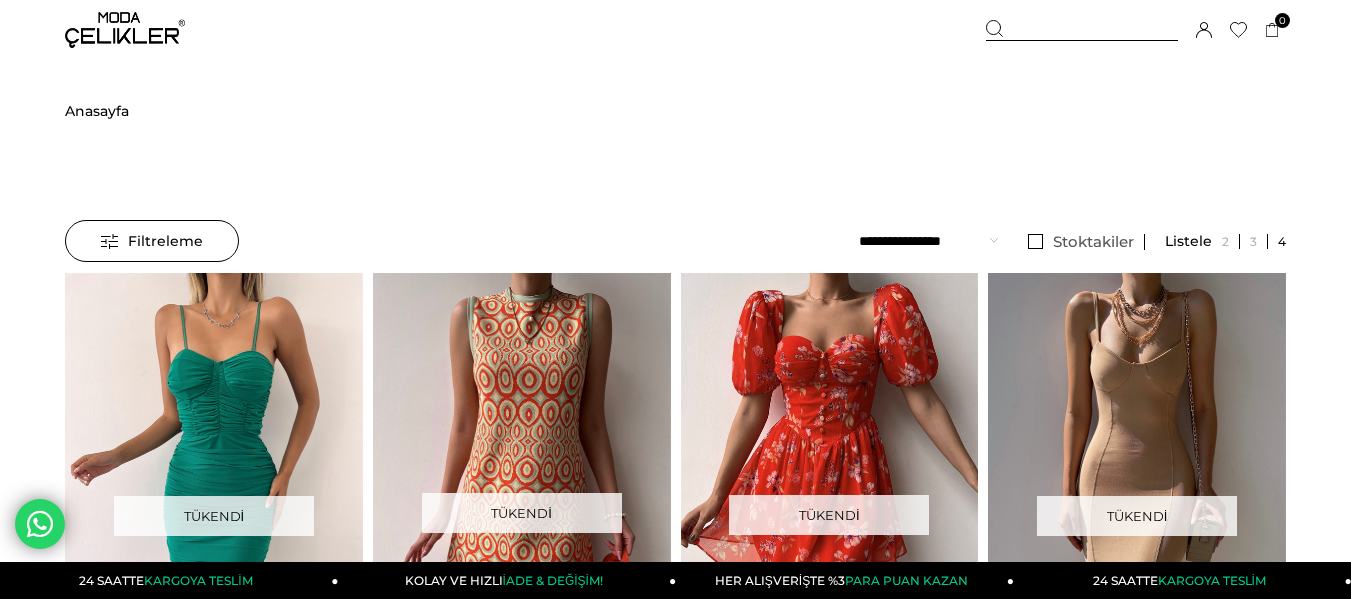 click on "Anasayfa" at bounding box center [97, 111] 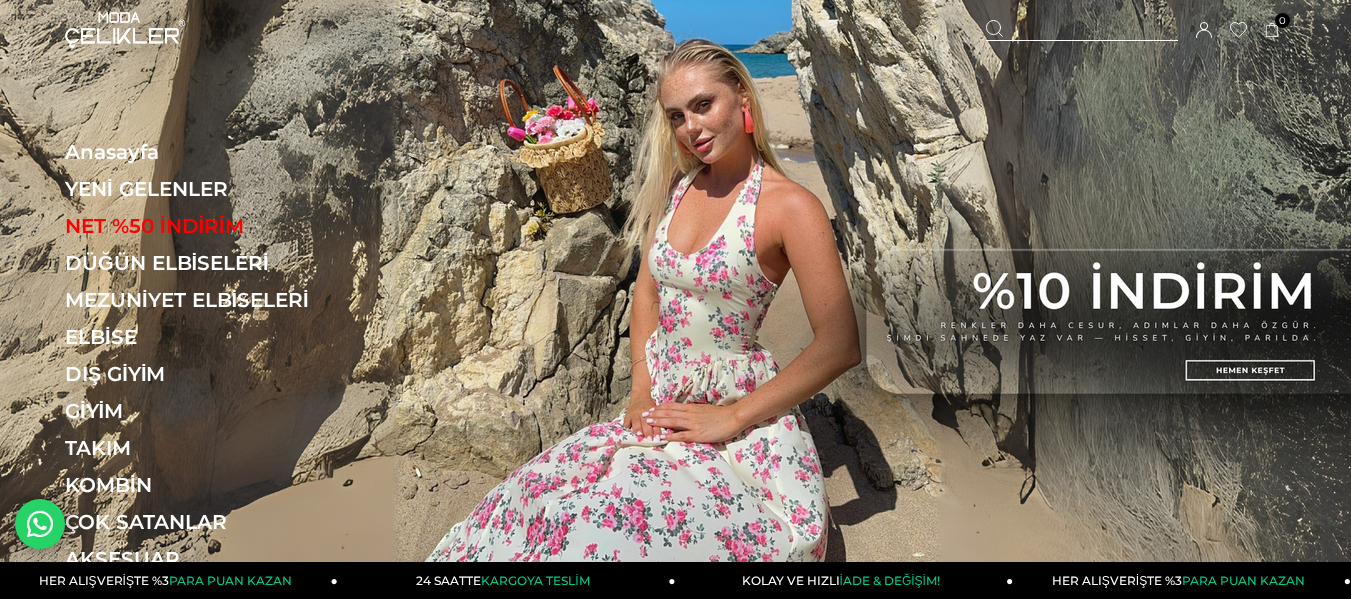 scroll, scrollTop: 0, scrollLeft: 0, axis: both 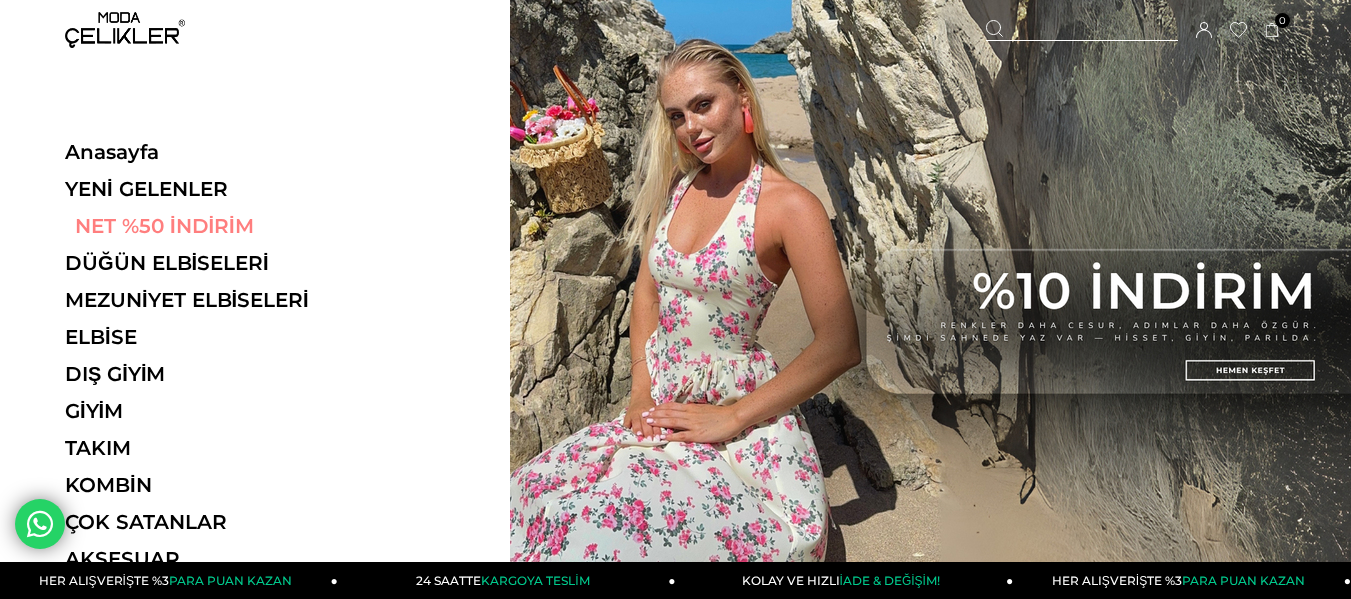 click on "NET %50 İNDİRİM" at bounding box center (202, 226) 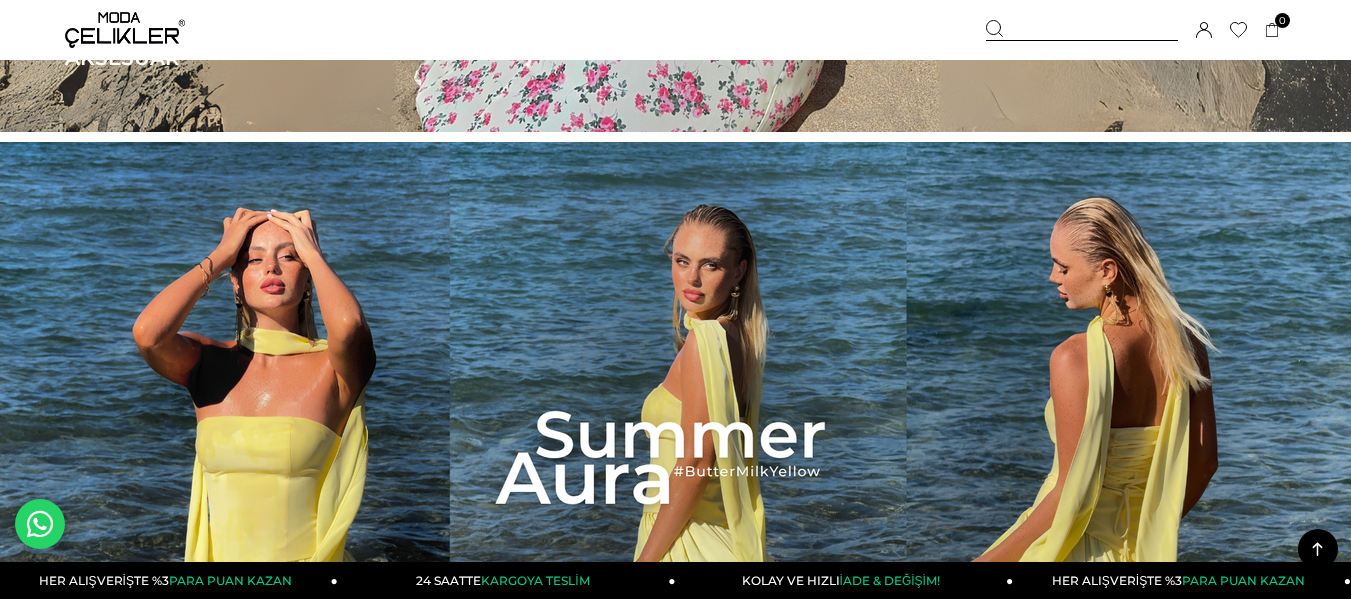 scroll, scrollTop: 900, scrollLeft: 0, axis: vertical 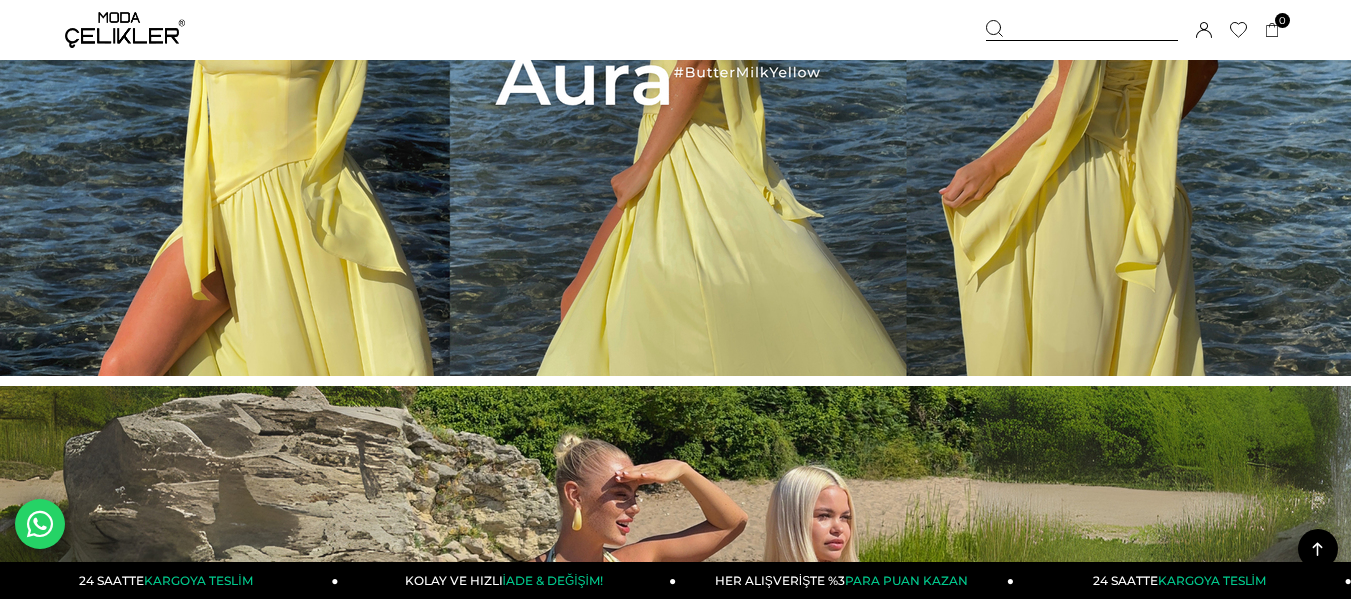 click at bounding box center [675, 59] 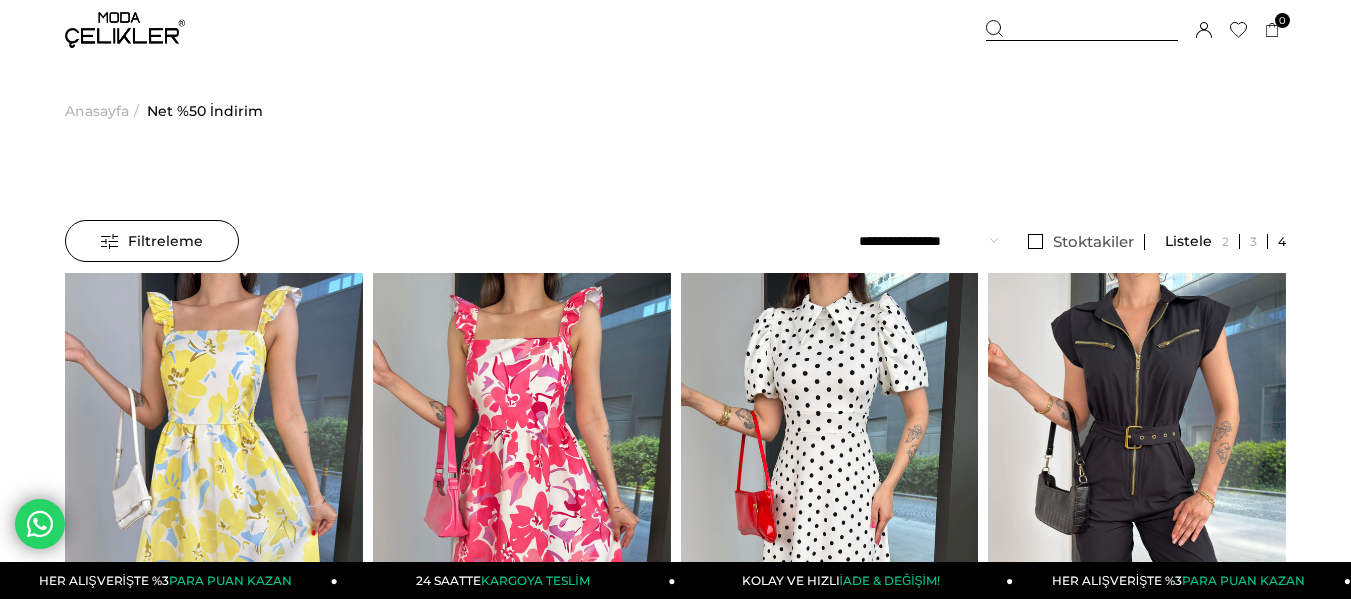 scroll, scrollTop: 200, scrollLeft: 0, axis: vertical 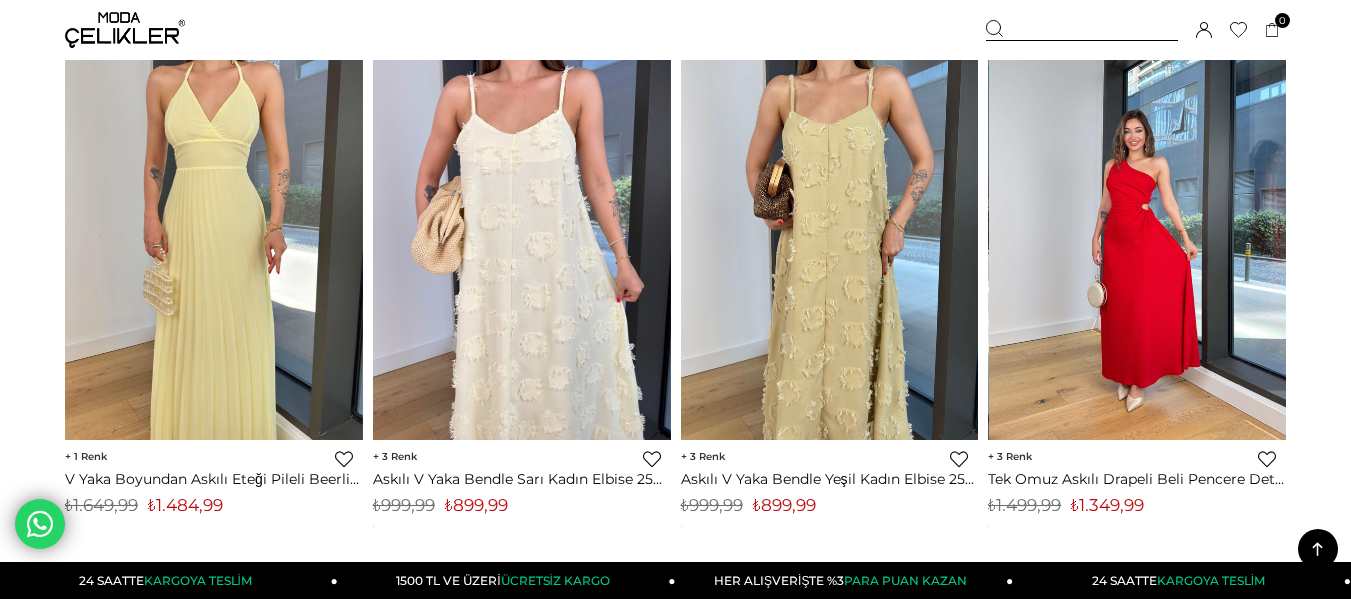 click at bounding box center [1138, 242] 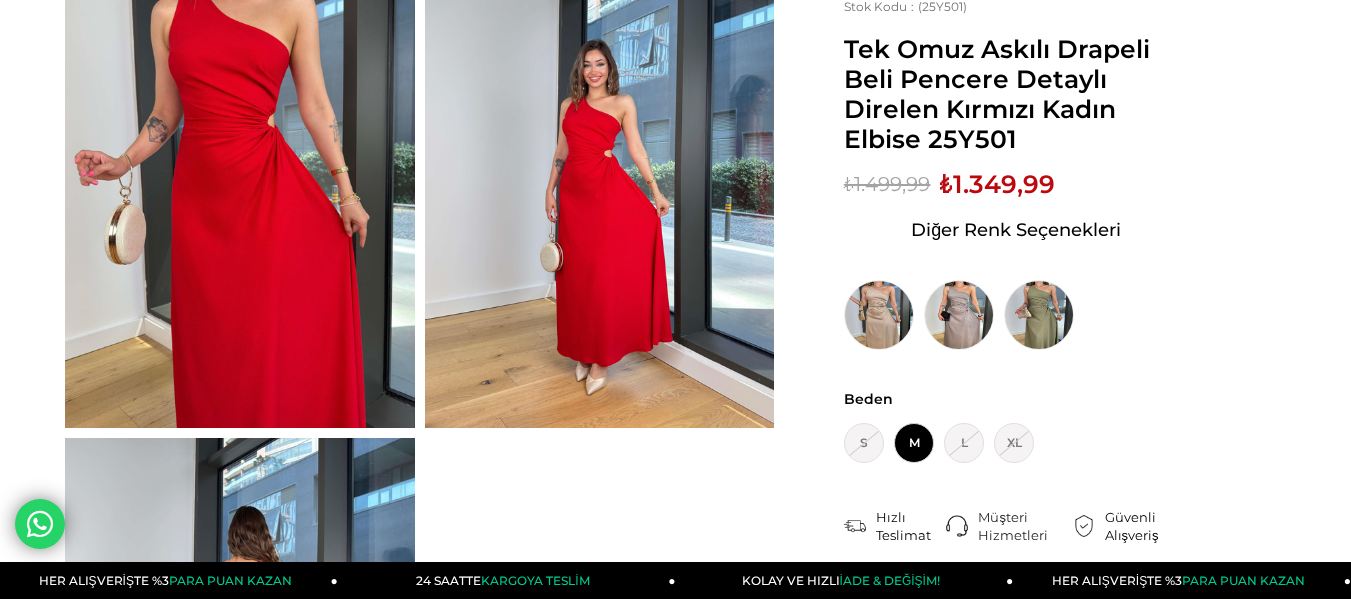 scroll, scrollTop: 0, scrollLeft: 0, axis: both 